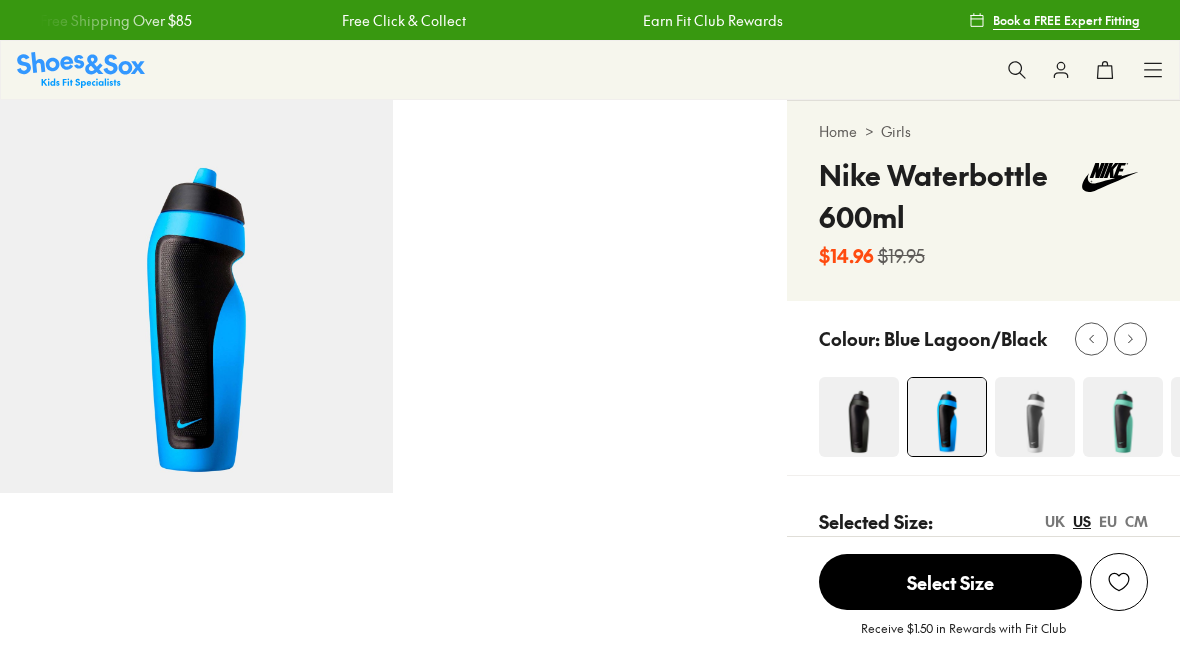 scroll, scrollTop: 0, scrollLeft: 0, axis: both 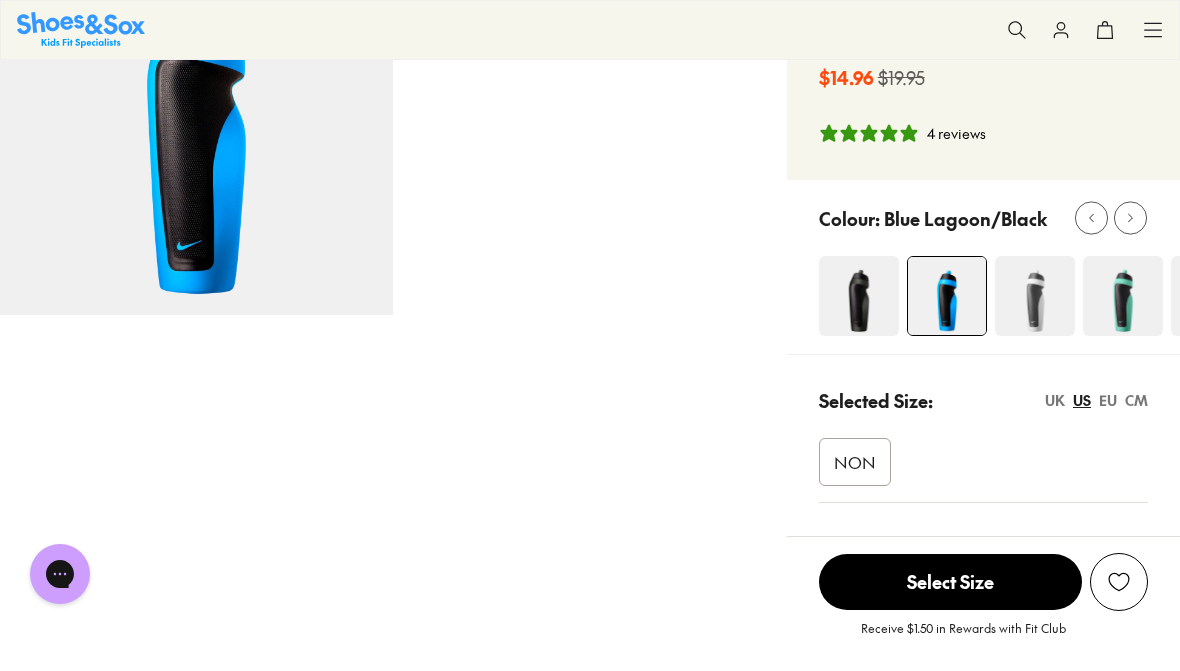 click on "NON" at bounding box center (855, 462) 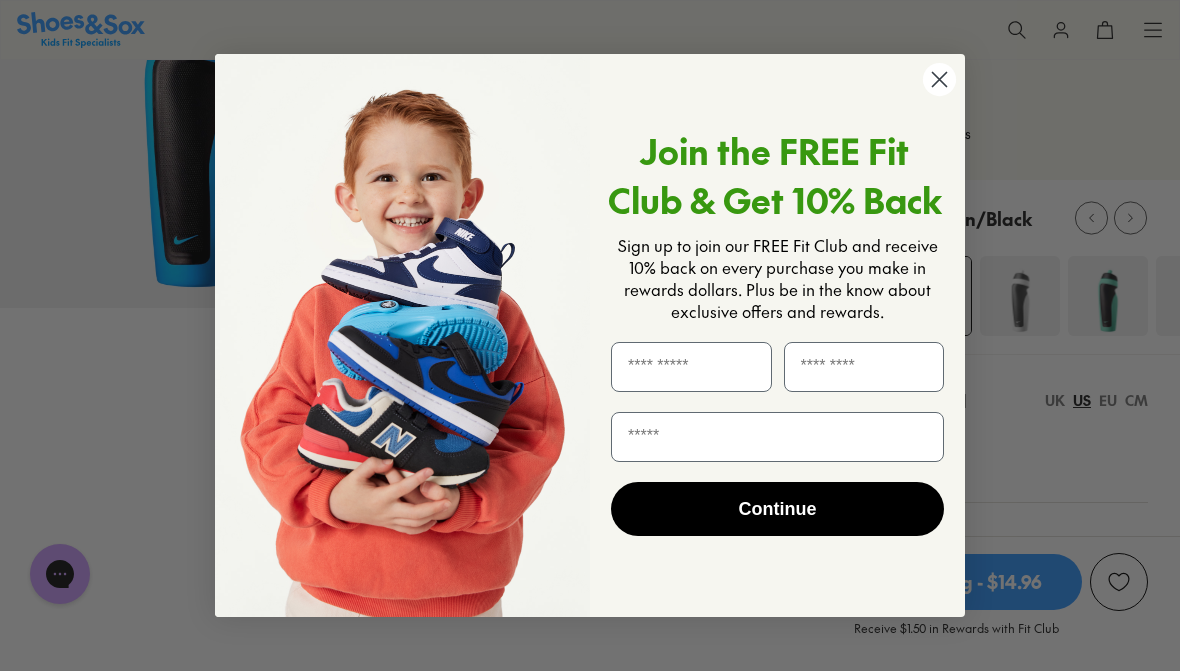 click 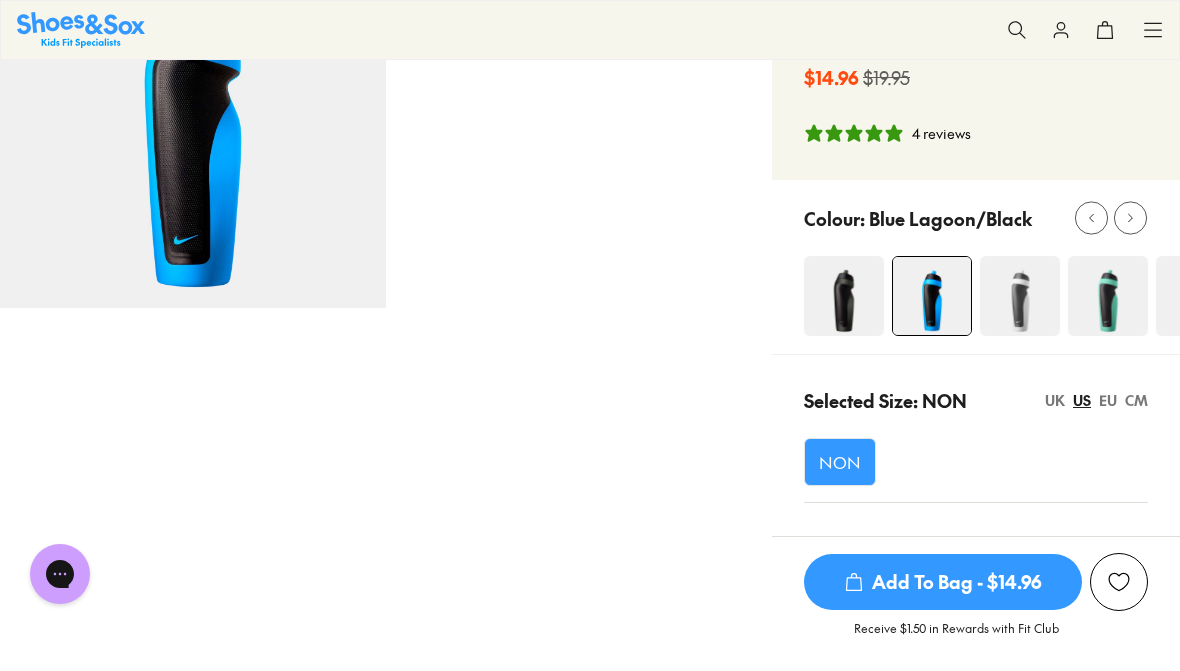 click on "Add To Bag - $14.96" at bounding box center (943, 582) 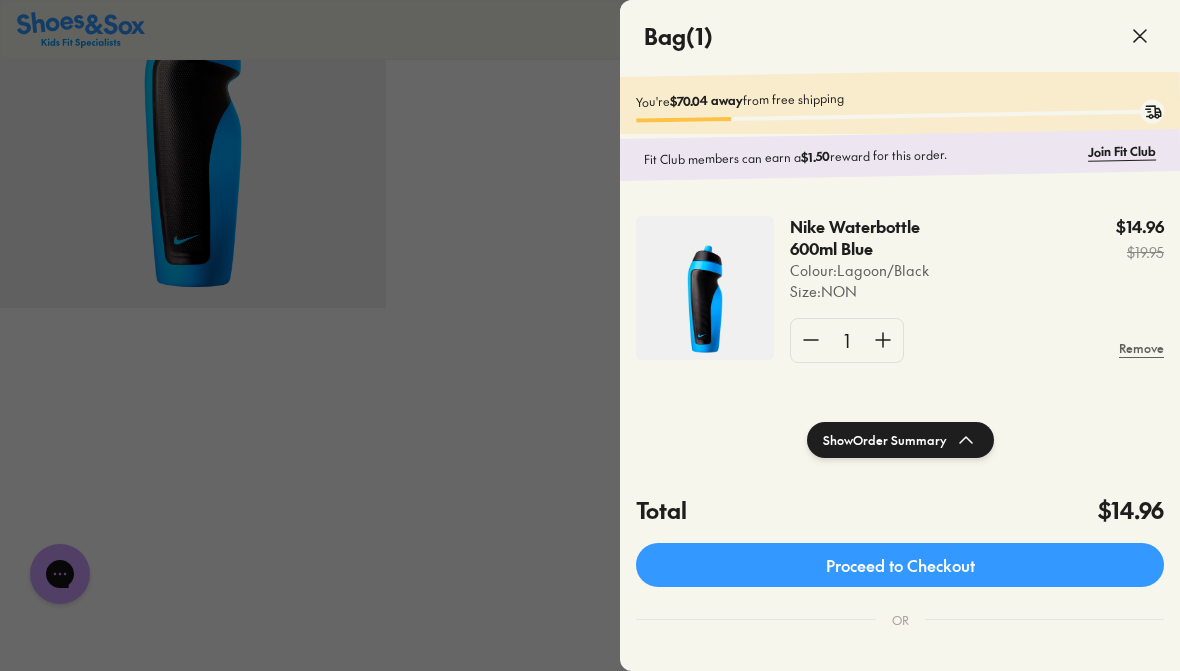 click 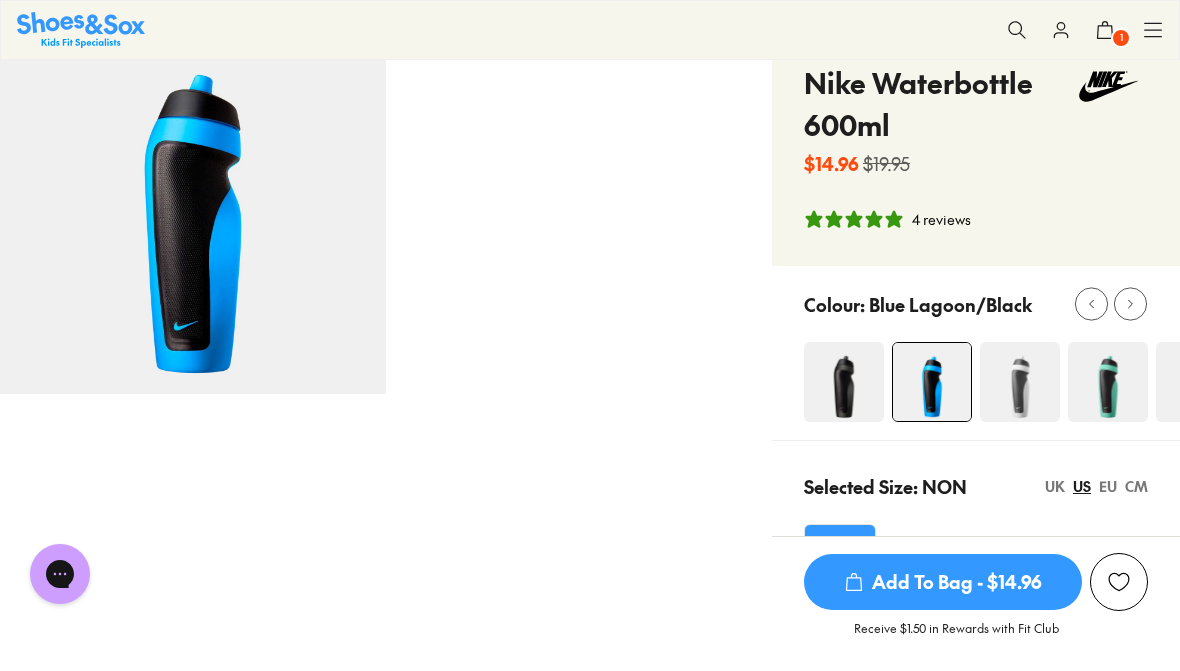 scroll, scrollTop: 0, scrollLeft: 0, axis: both 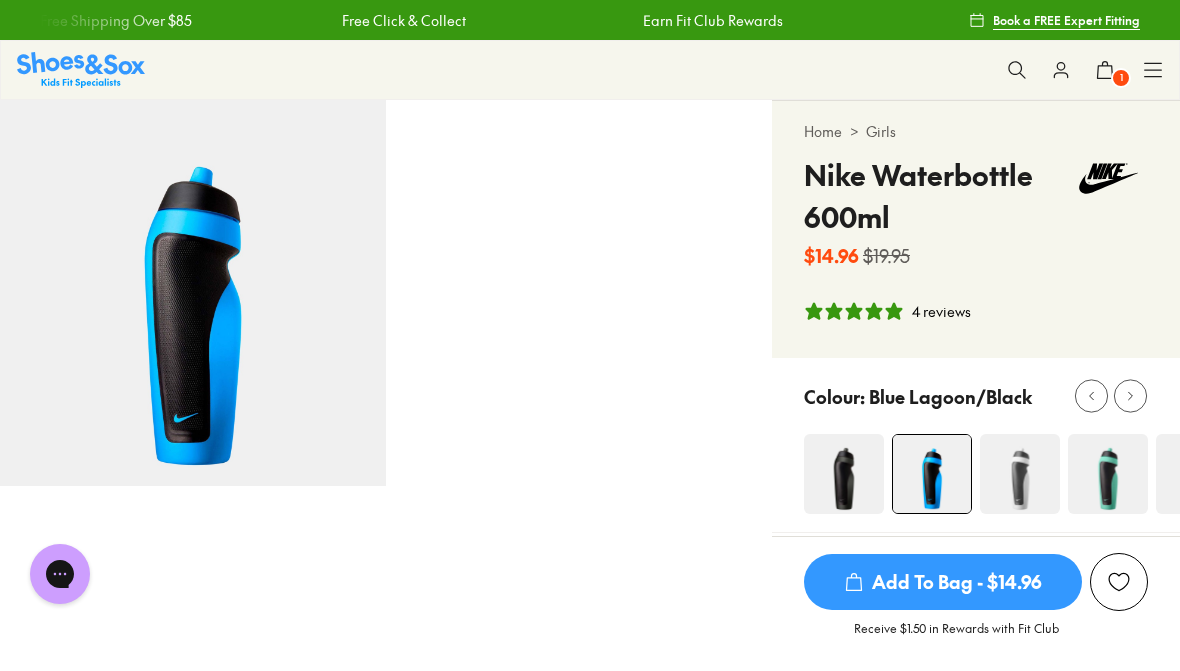 click 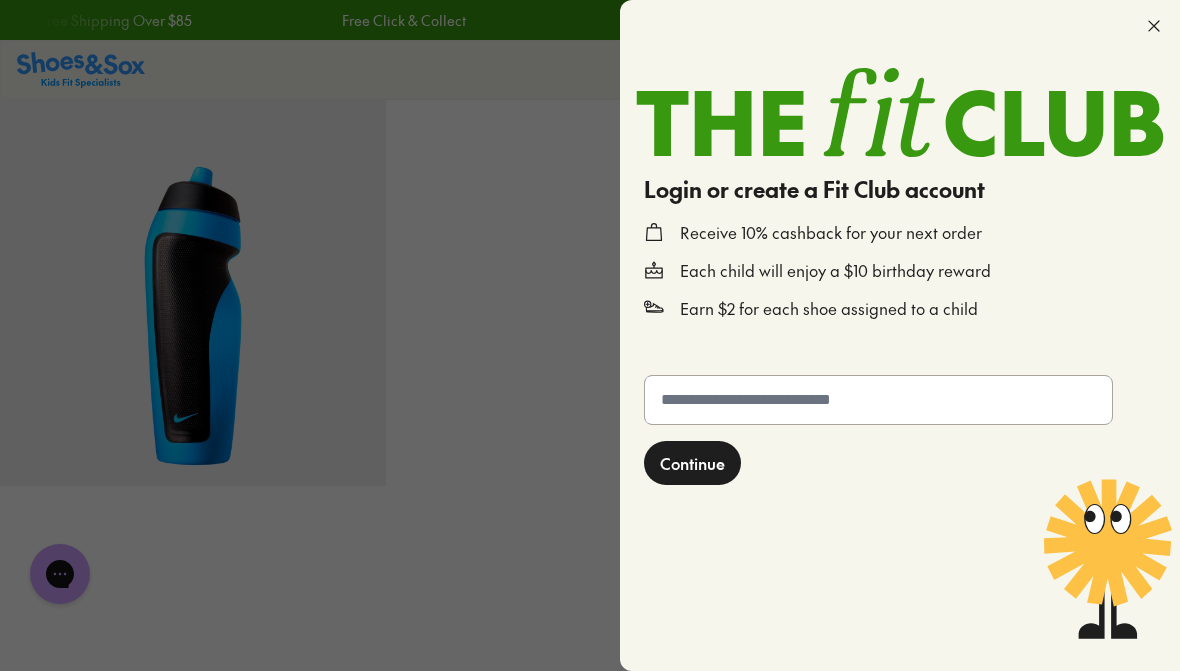 click 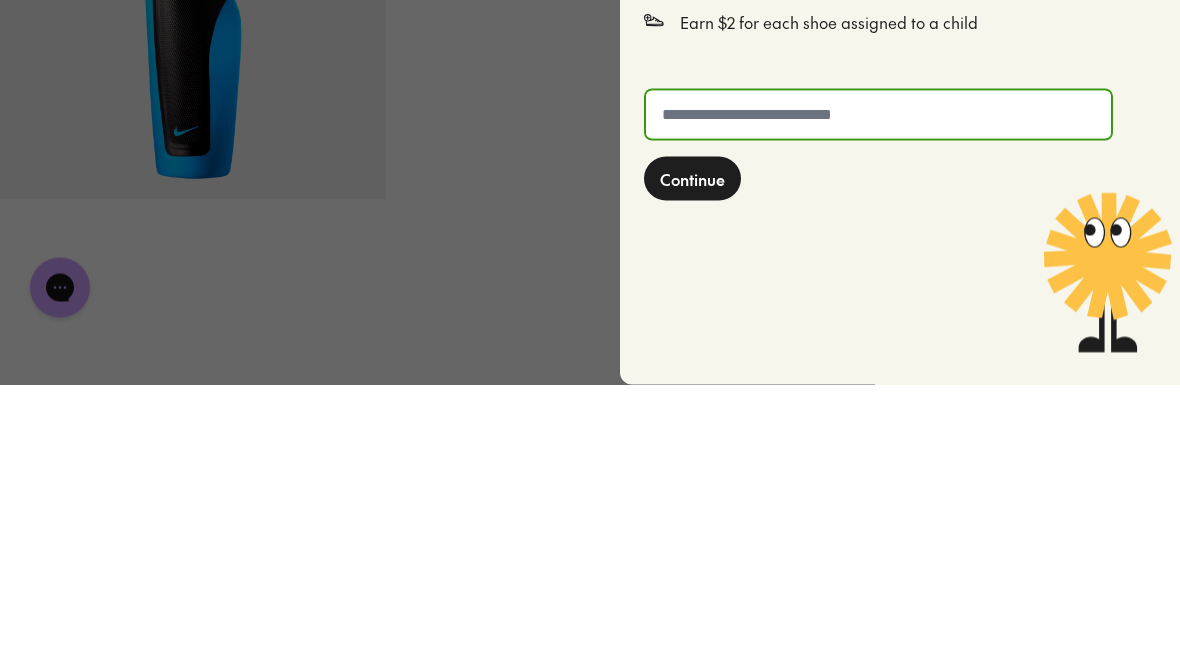 type on "**********" 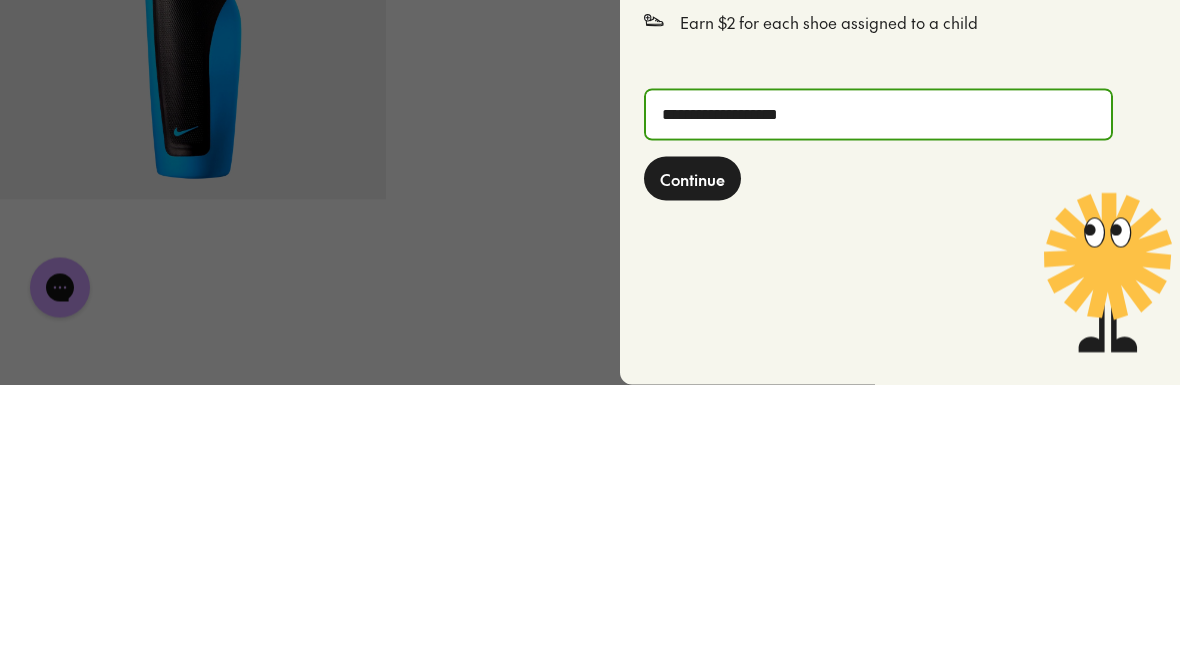 scroll, scrollTop: 287, scrollLeft: 0, axis: vertical 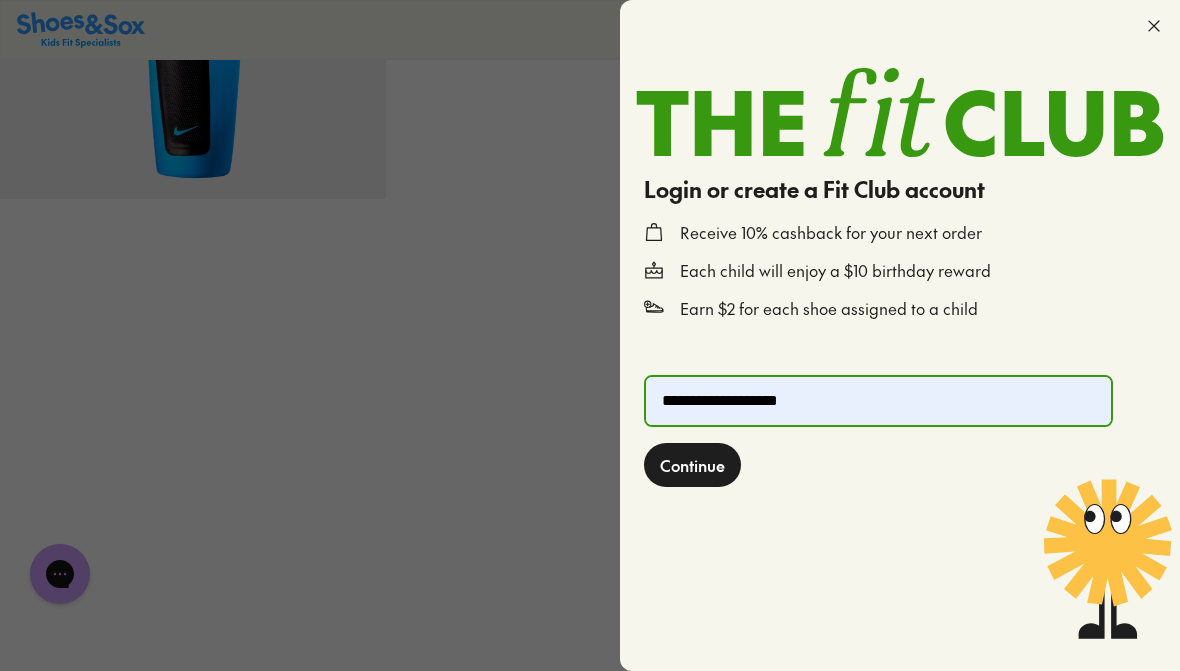 click on "Continue" 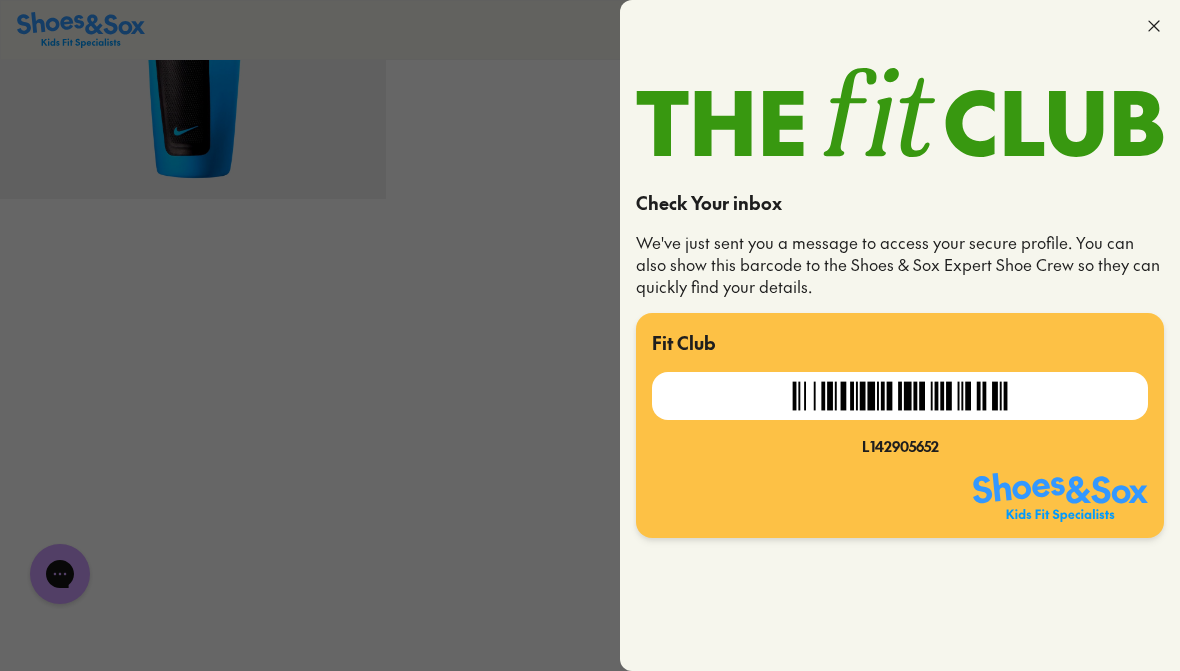 click 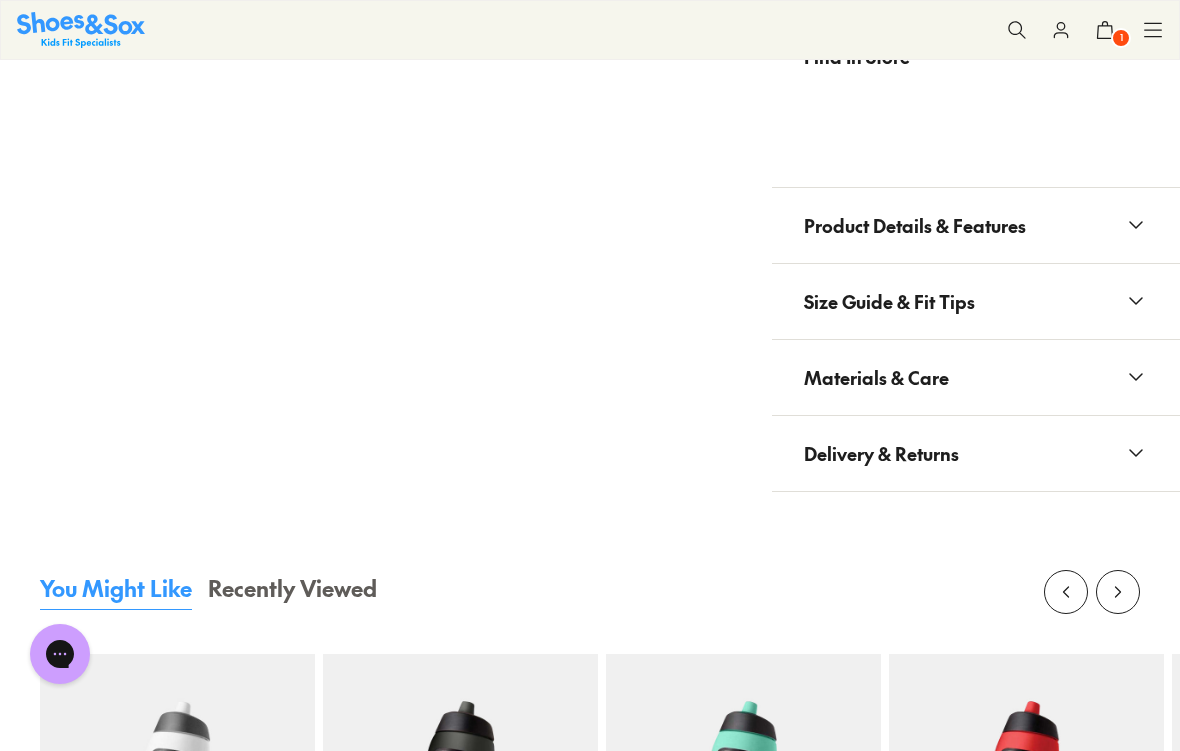 scroll, scrollTop: 1144, scrollLeft: 0, axis: vertical 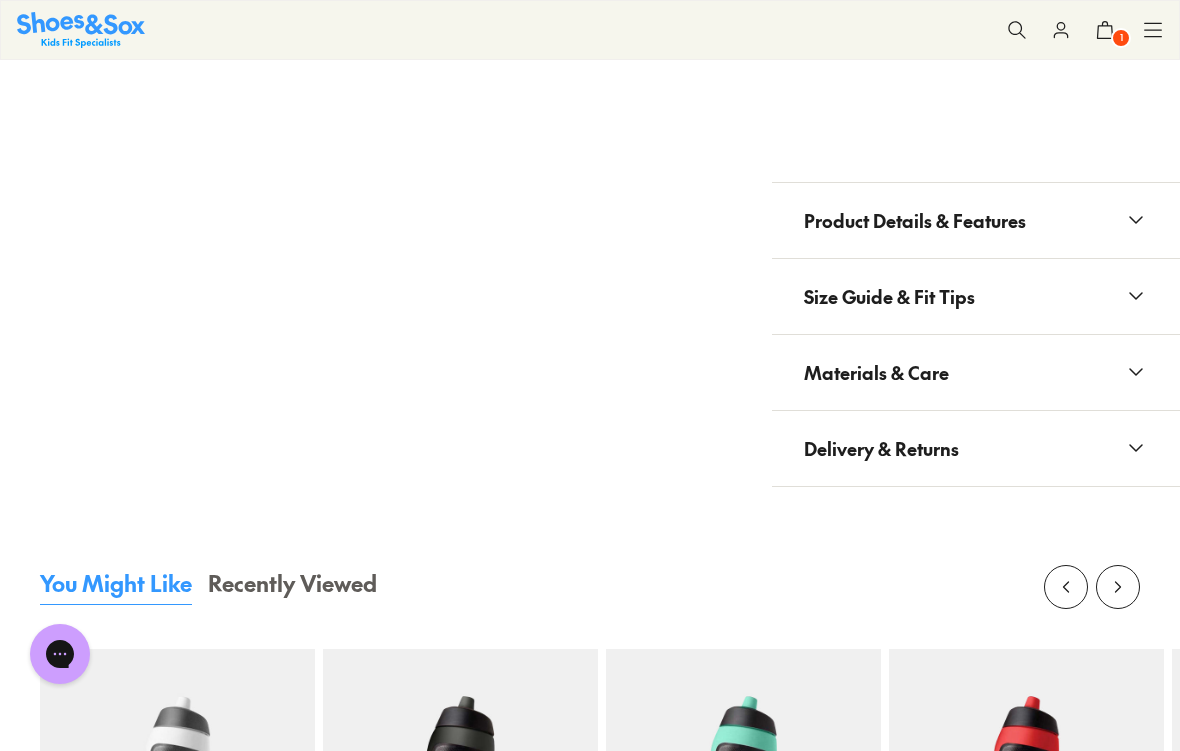 click on "Product Details & Features" at bounding box center [976, 220] 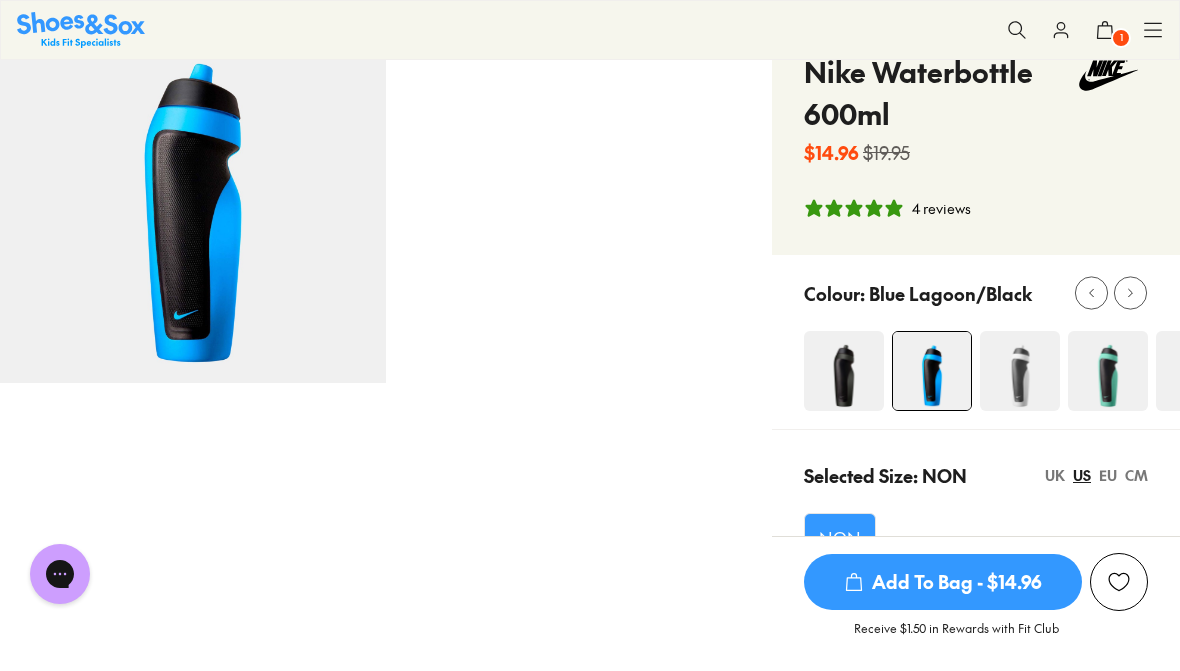 scroll, scrollTop: 73, scrollLeft: 0, axis: vertical 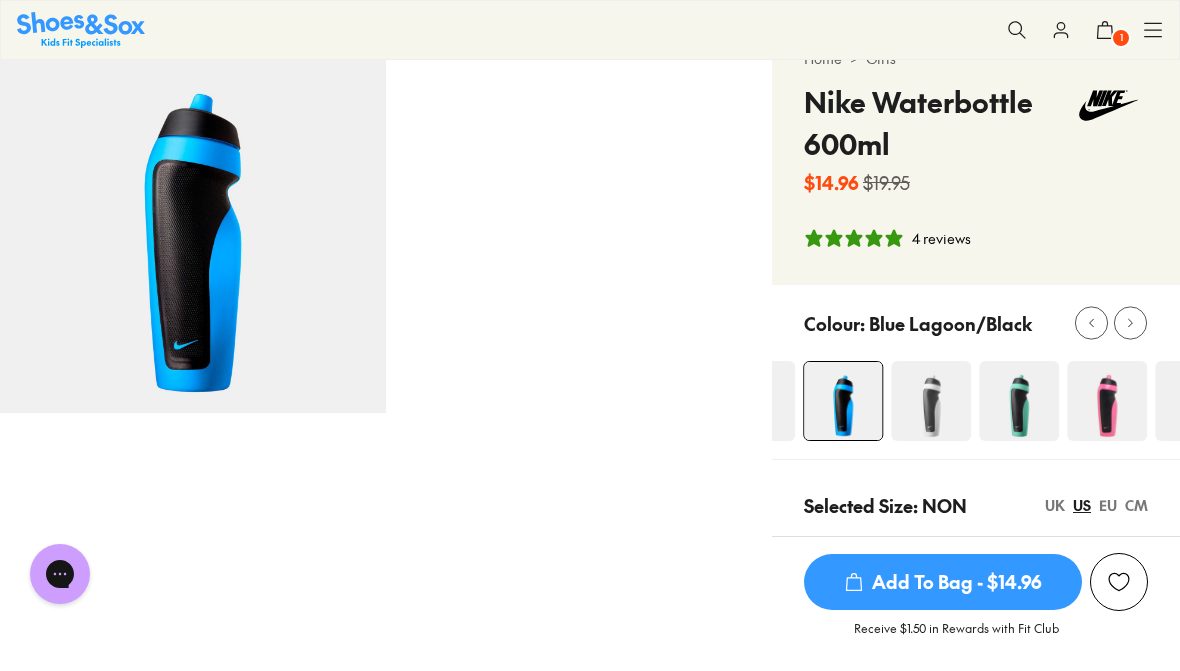 click at bounding box center (931, 401) 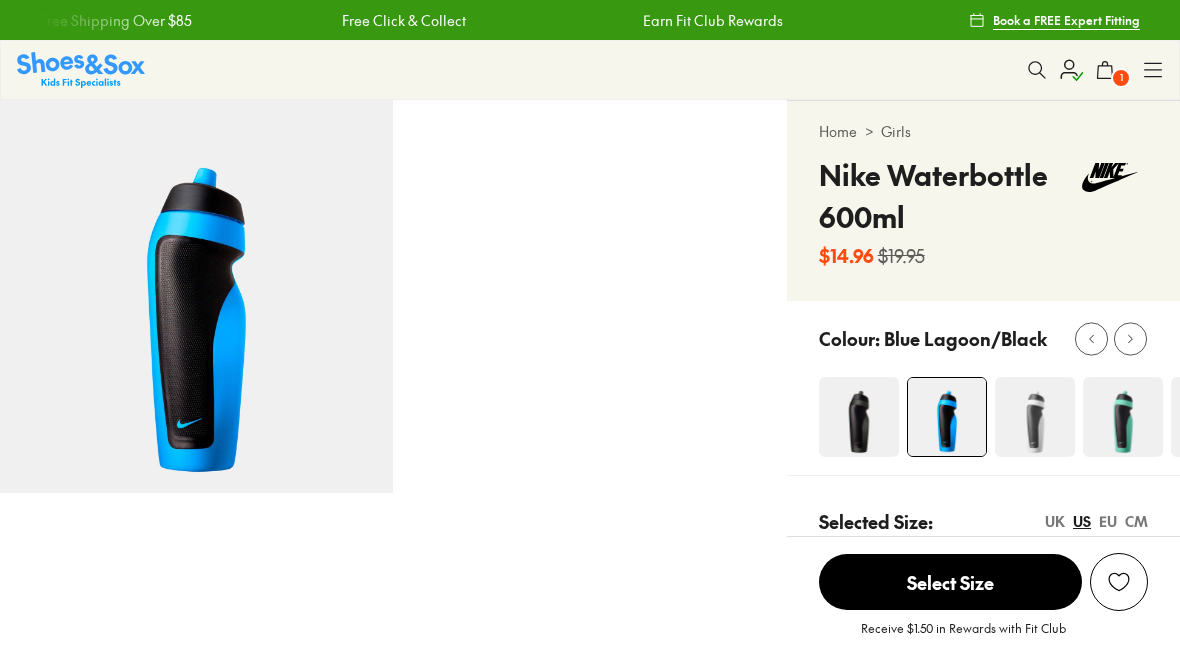 scroll, scrollTop: 0, scrollLeft: 0, axis: both 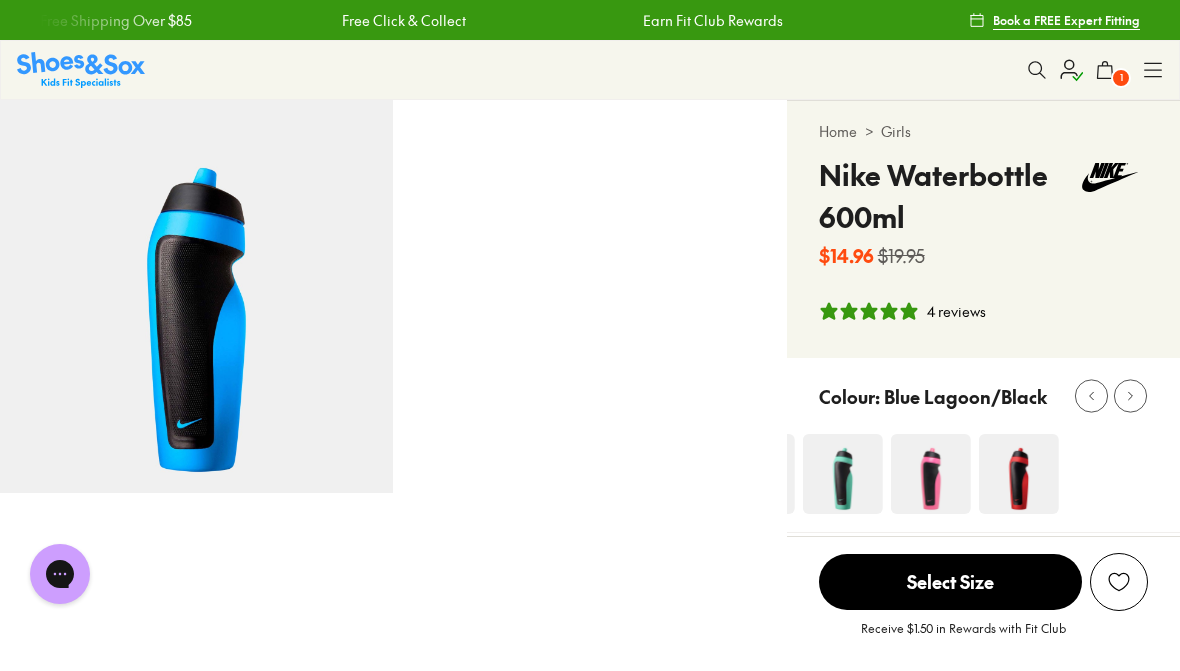 click at bounding box center (843, 474) 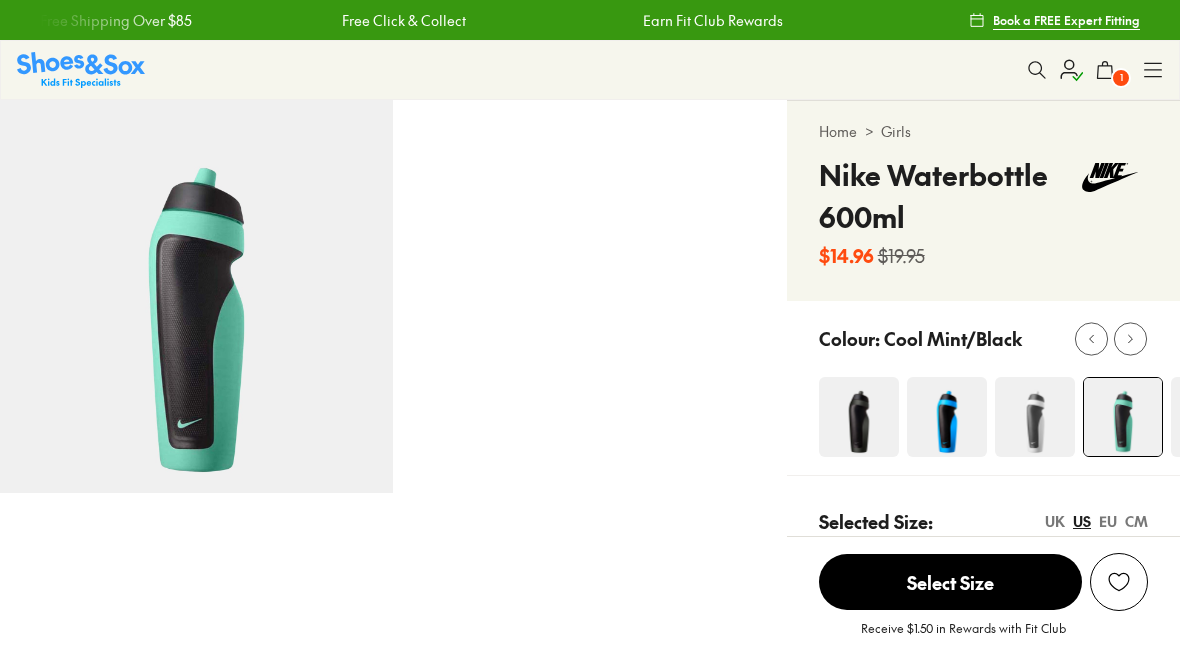 scroll, scrollTop: 0, scrollLeft: 0, axis: both 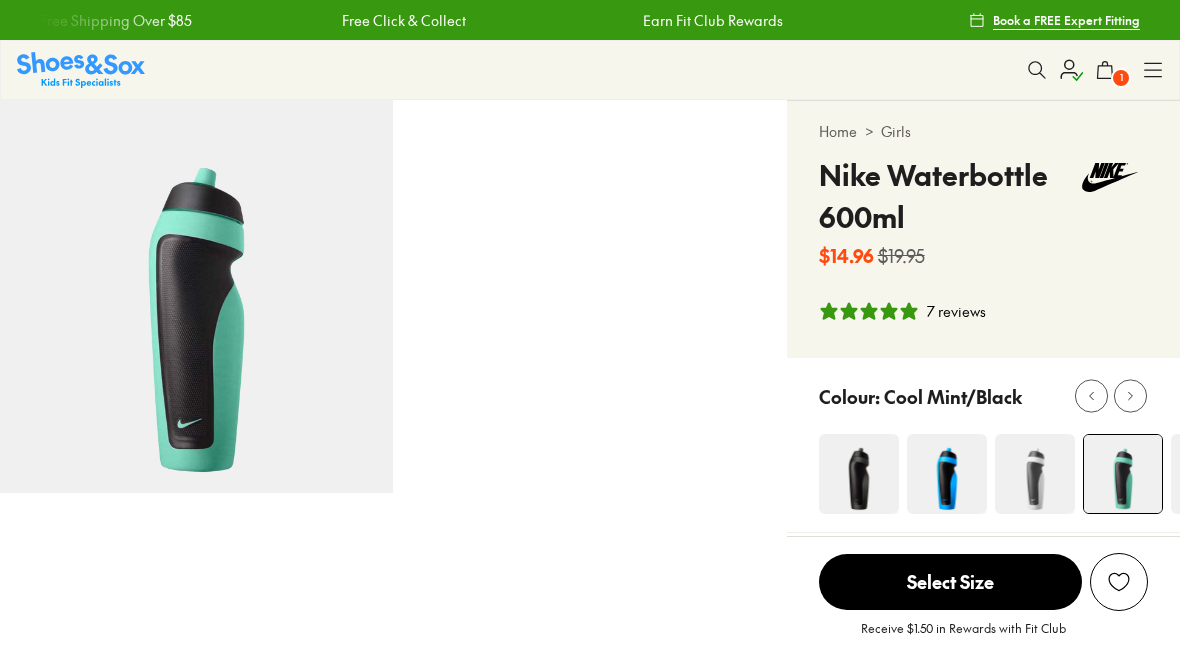 select on "*" 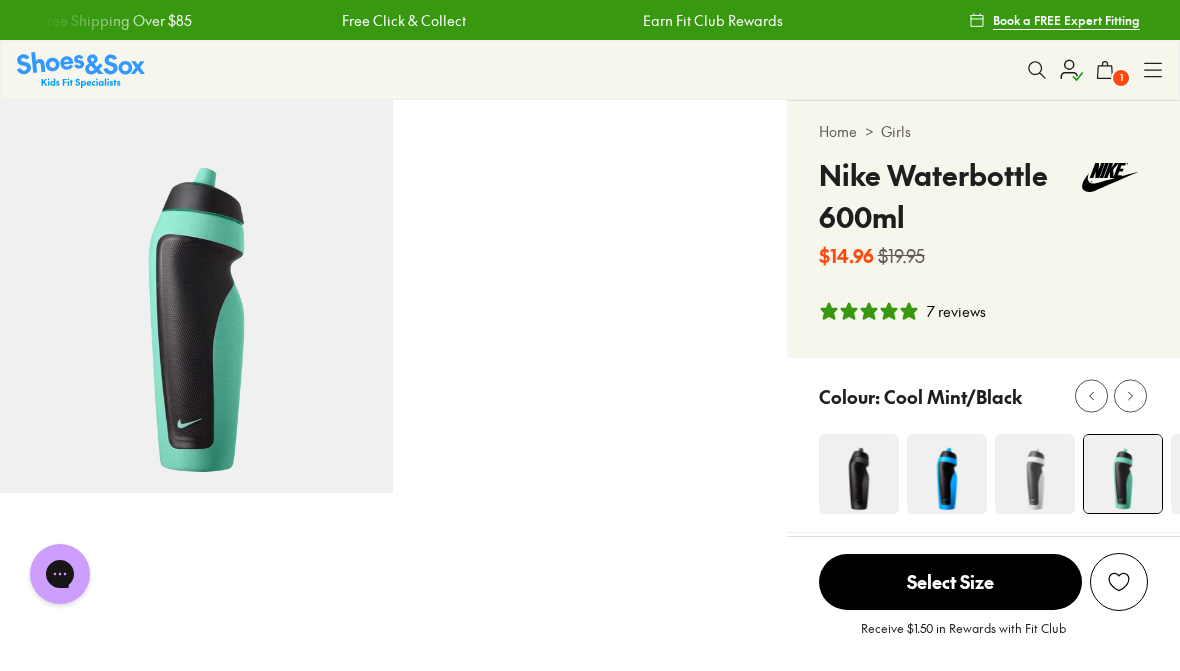 scroll, scrollTop: 0, scrollLeft: 0, axis: both 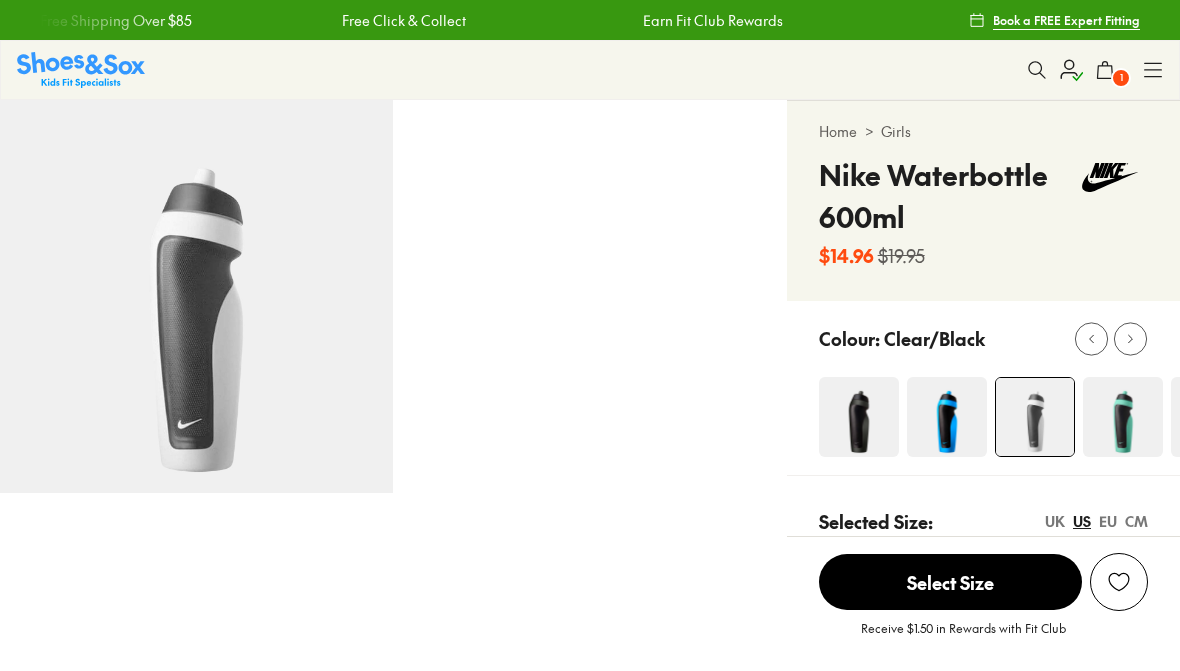 select on "*" 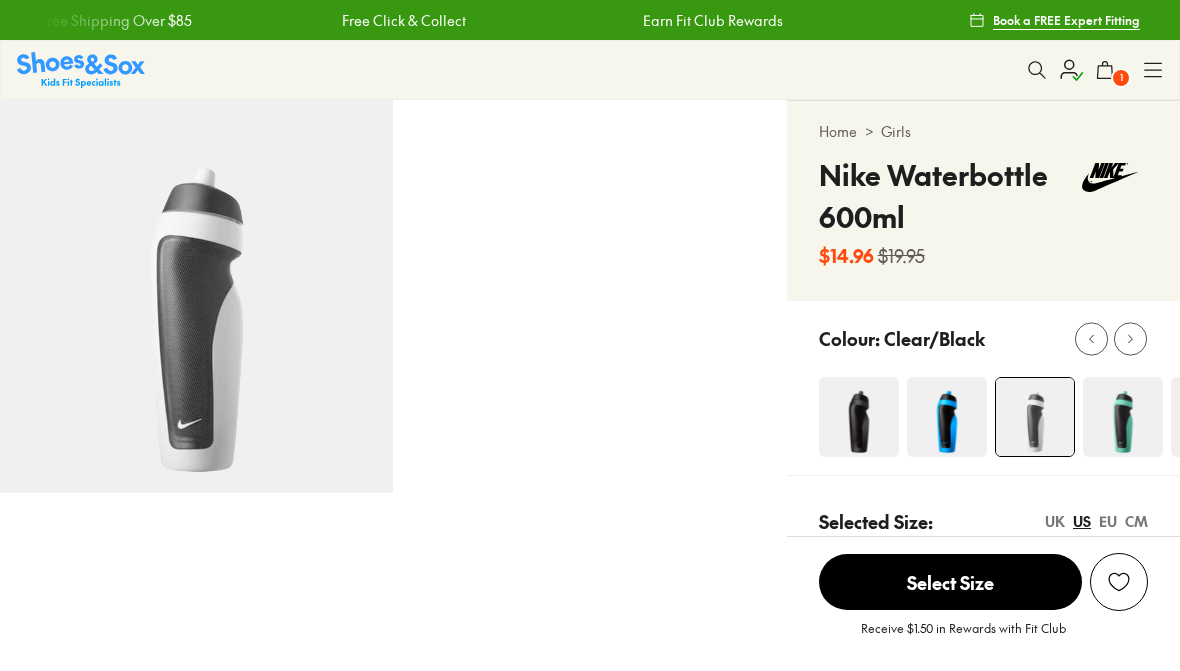 scroll, scrollTop: 0, scrollLeft: 0, axis: both 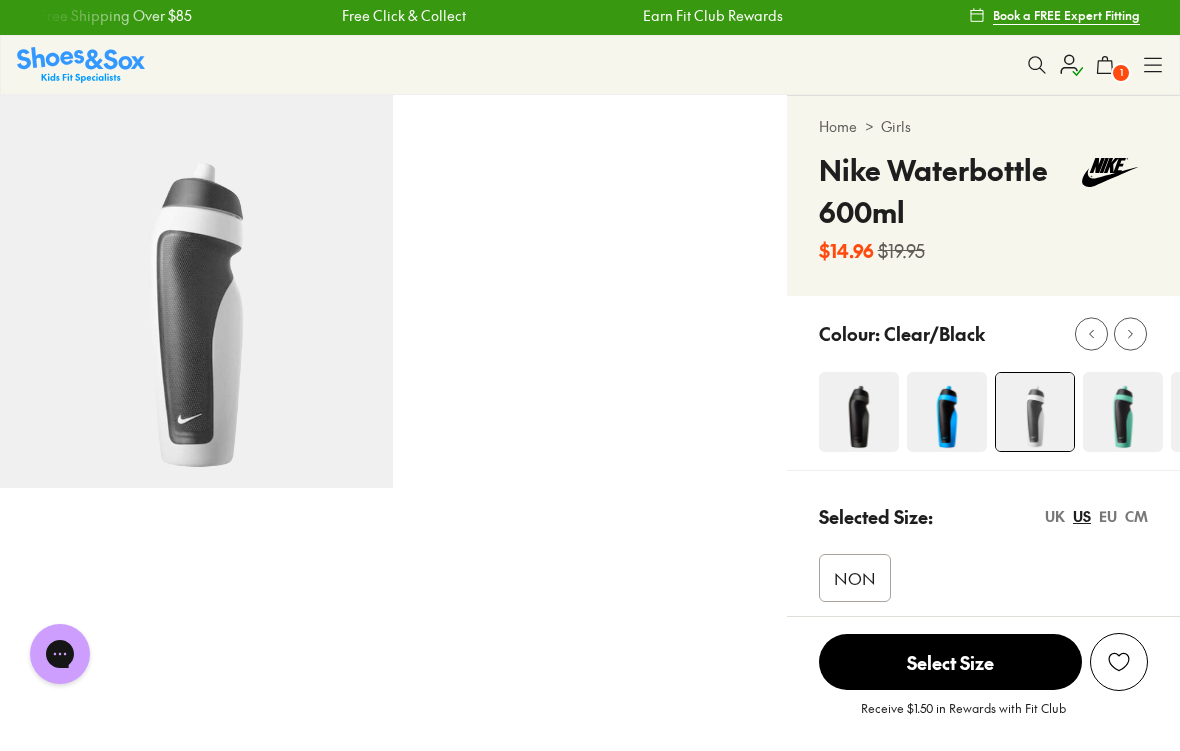 click on "NON" at bounding box center (855, 578) 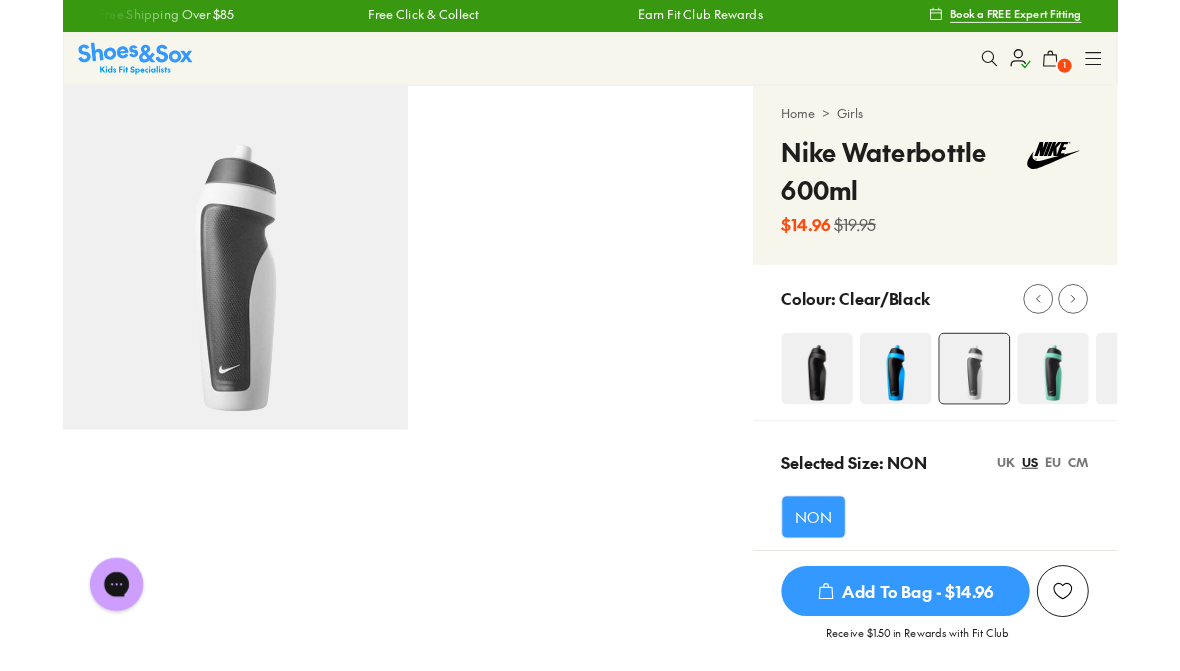 scroll, scrollTop: 85, scrollLeft: 0, axis: vertical 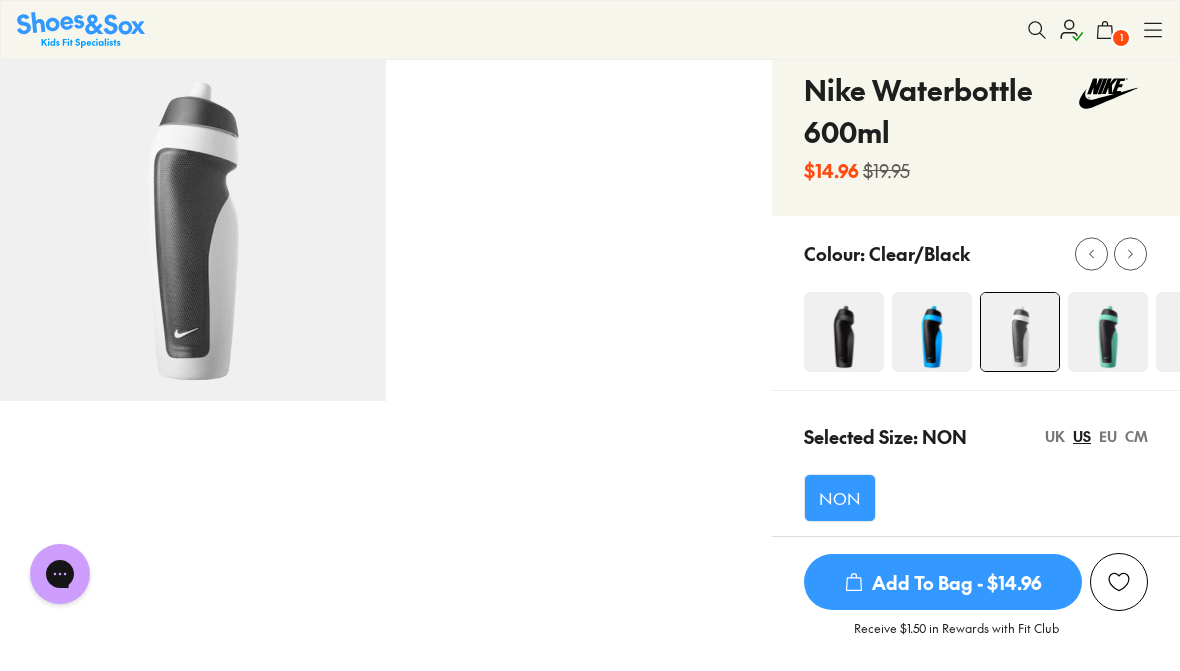 click on "Add To Bag - $14.96" at bounding box center [943, 582] 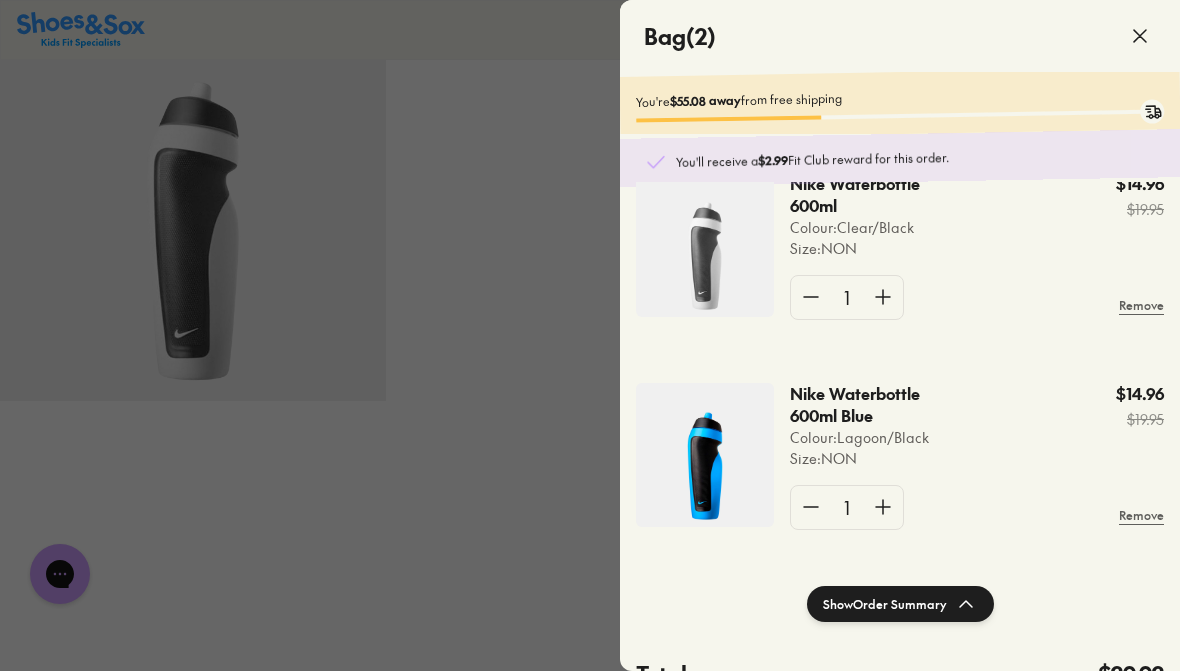 scroll, scrollTop: 48, scrollLeft: 0, axis: vertical 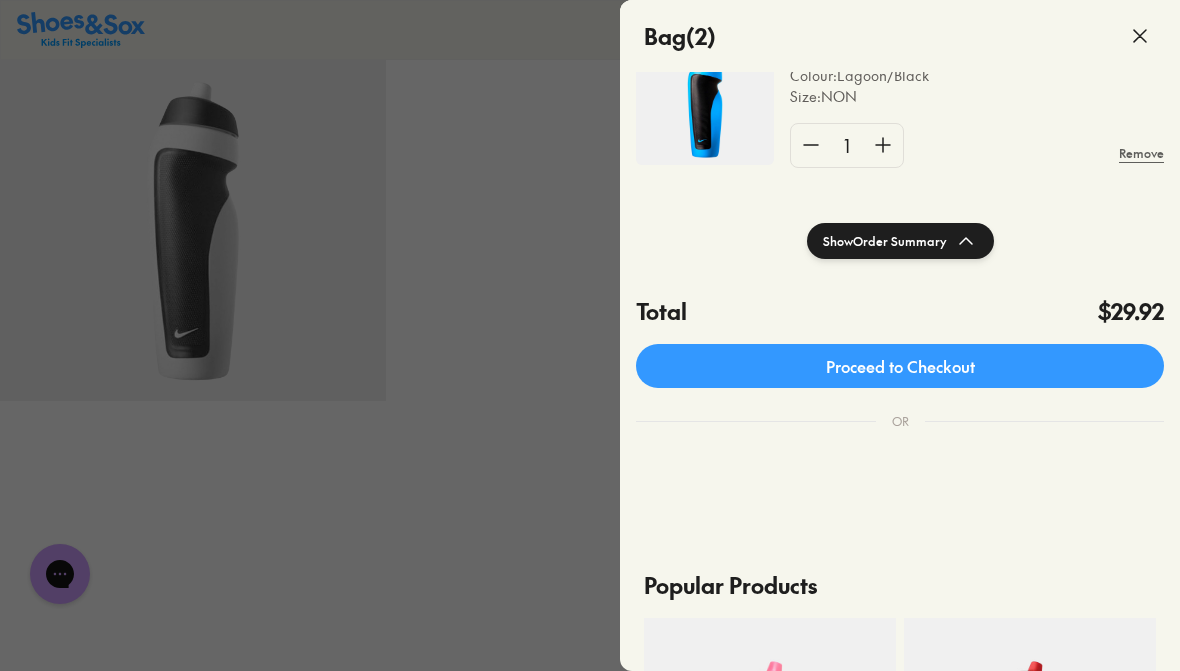 click on "Proceed to Checkout" 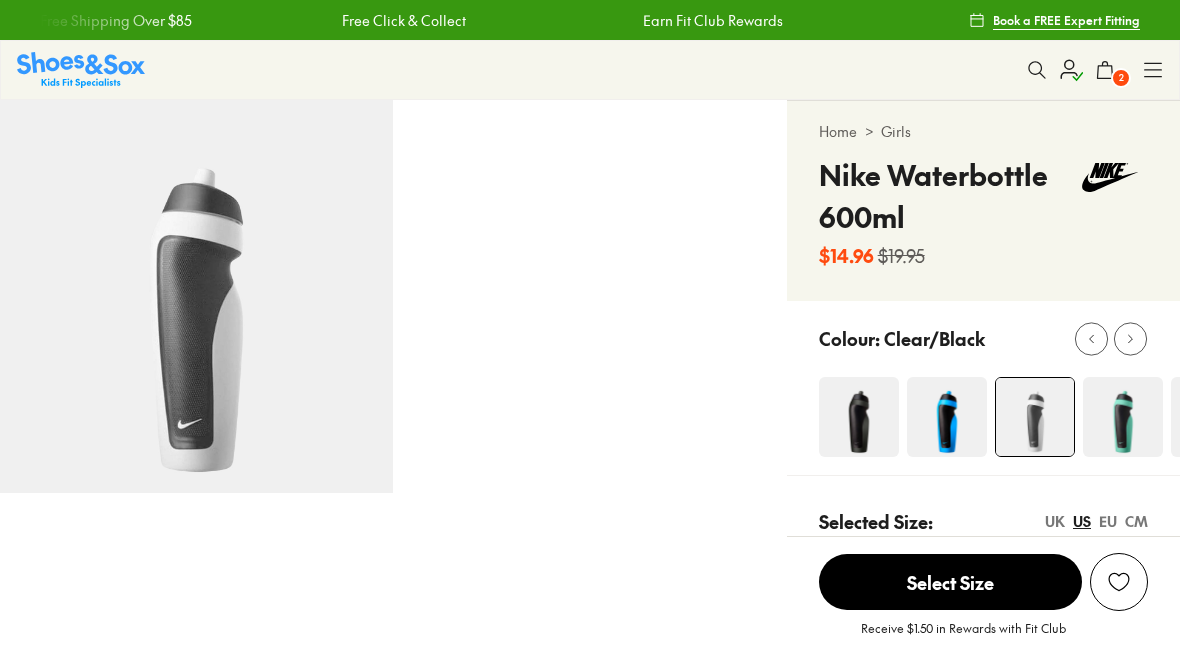 scroll, scrollTop: 0, scrollLeft: 0, axis: both 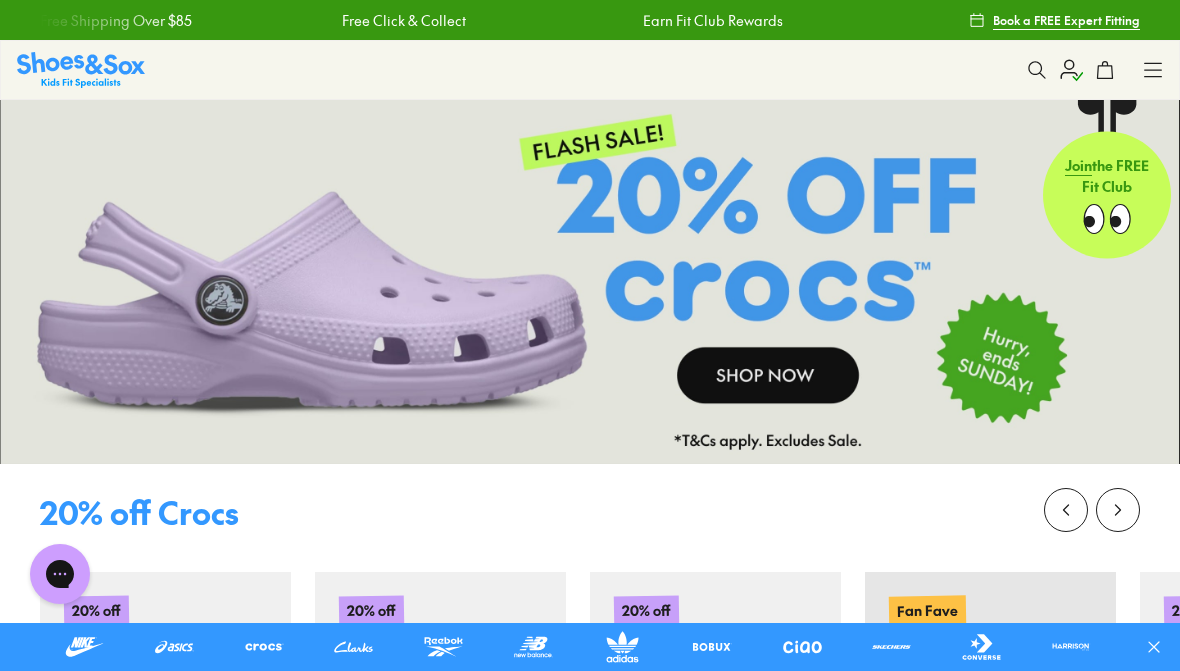 click 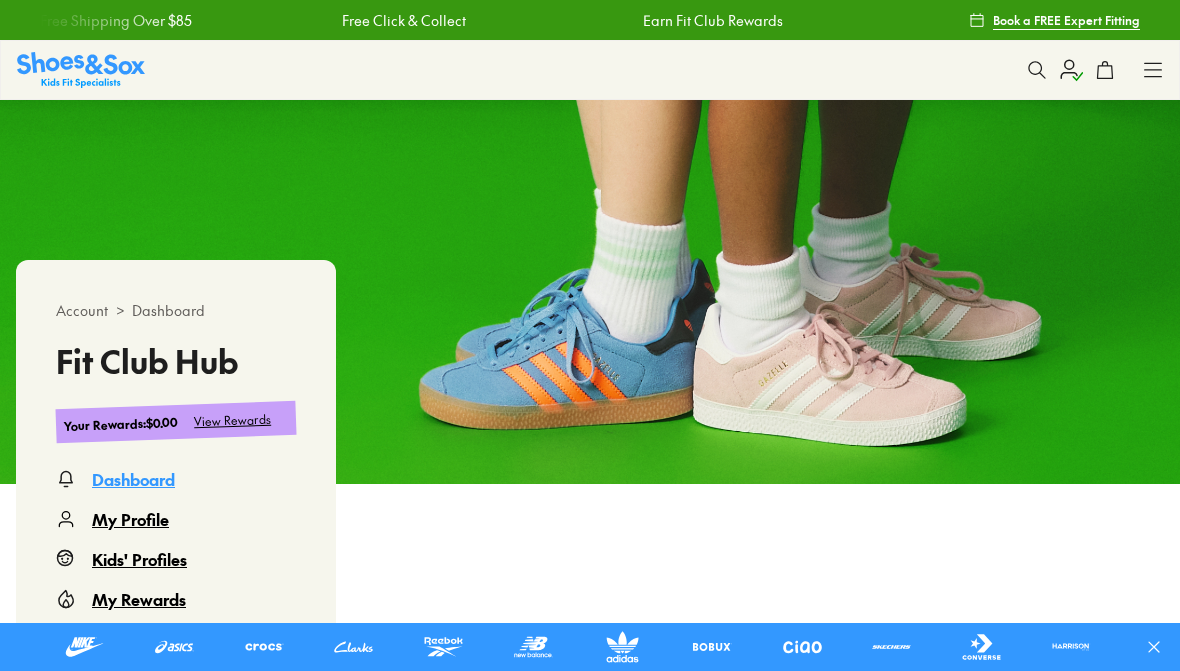scroll, scrollTop: 0, scrollLeft: 0, axis: both 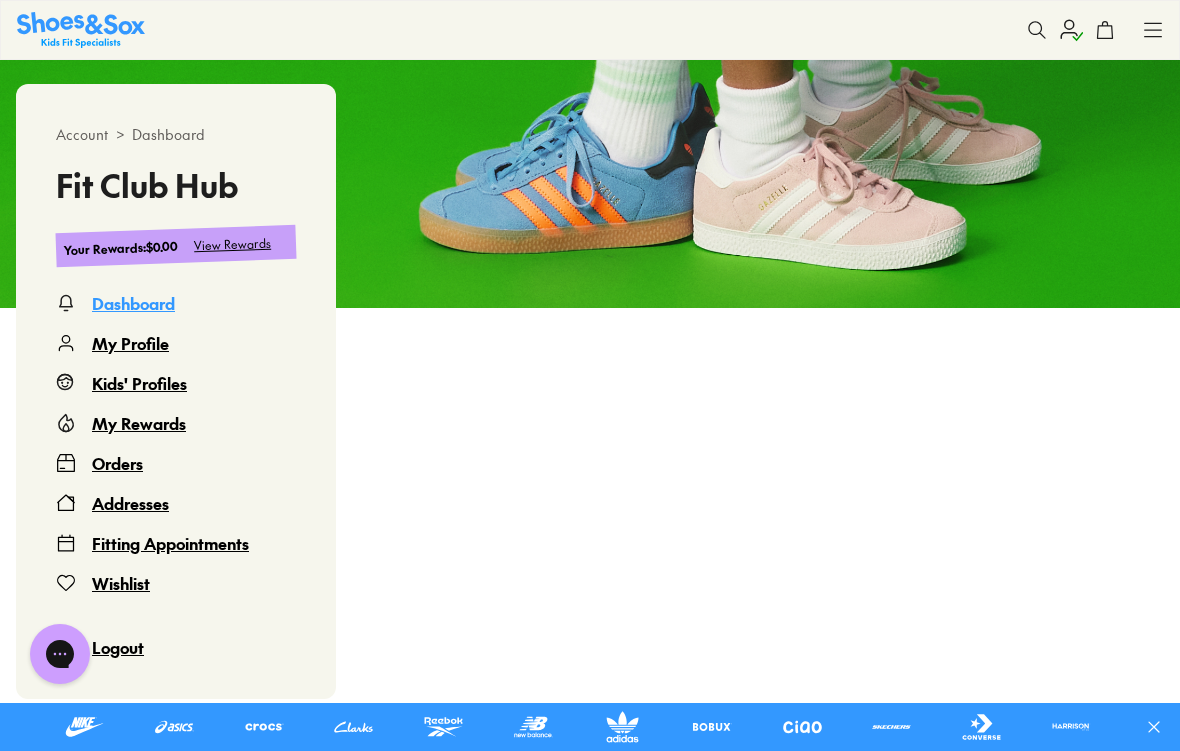 click on "My Profile" at bounding box center (130, 343) 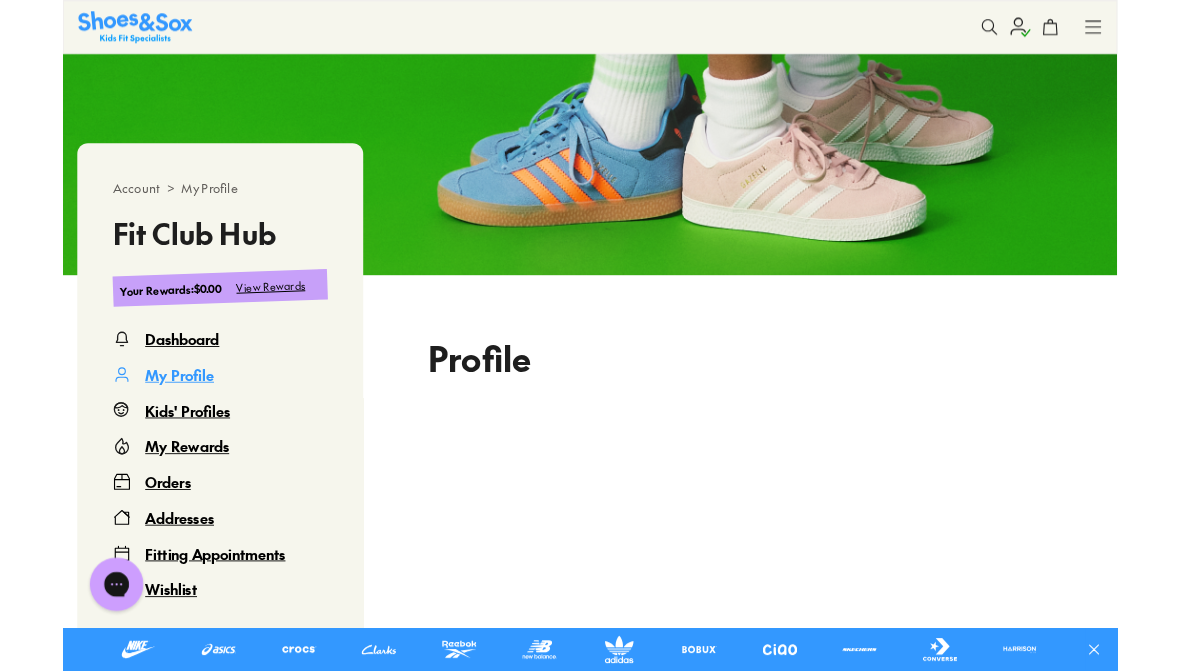 scroll, scrollTop: 100, scrollLeft: 0, axis: vertical 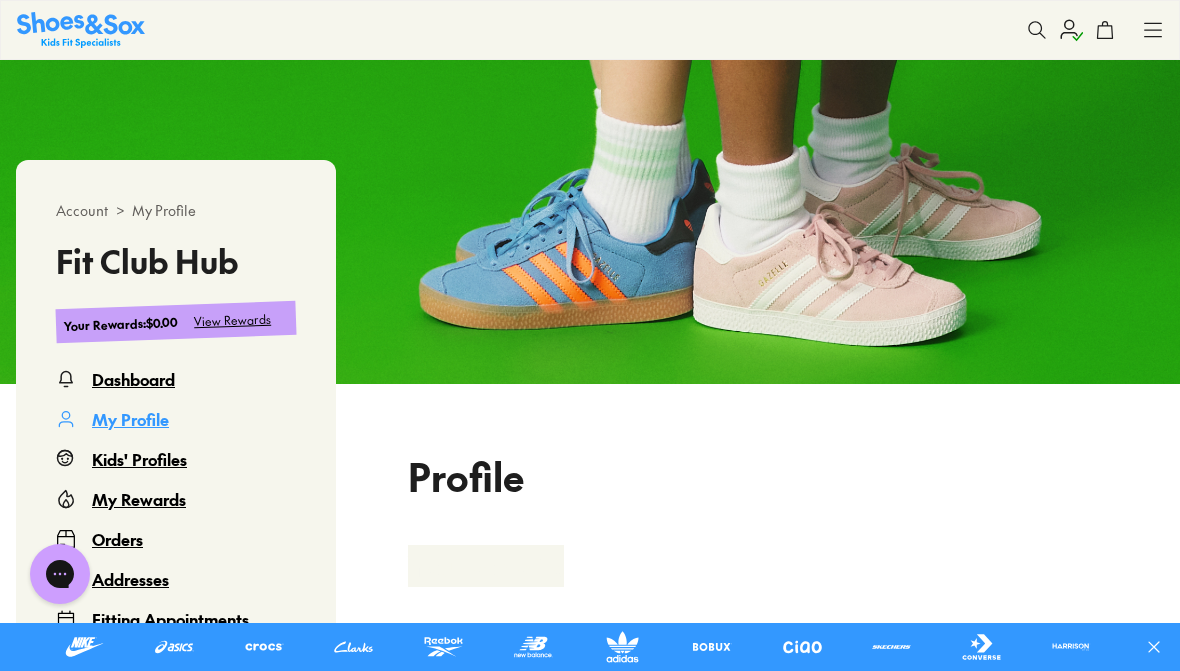 select on "**" 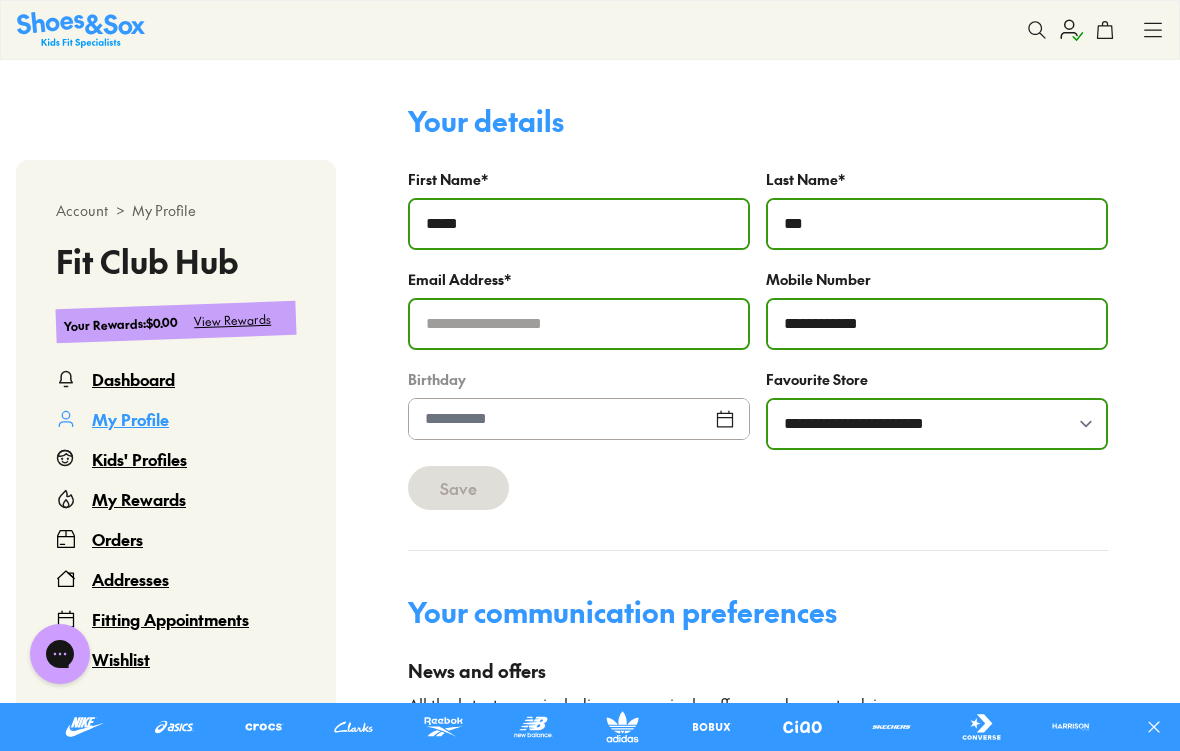 scroll, scrollTop: 558, scrollLeft: 0, axis: vertical 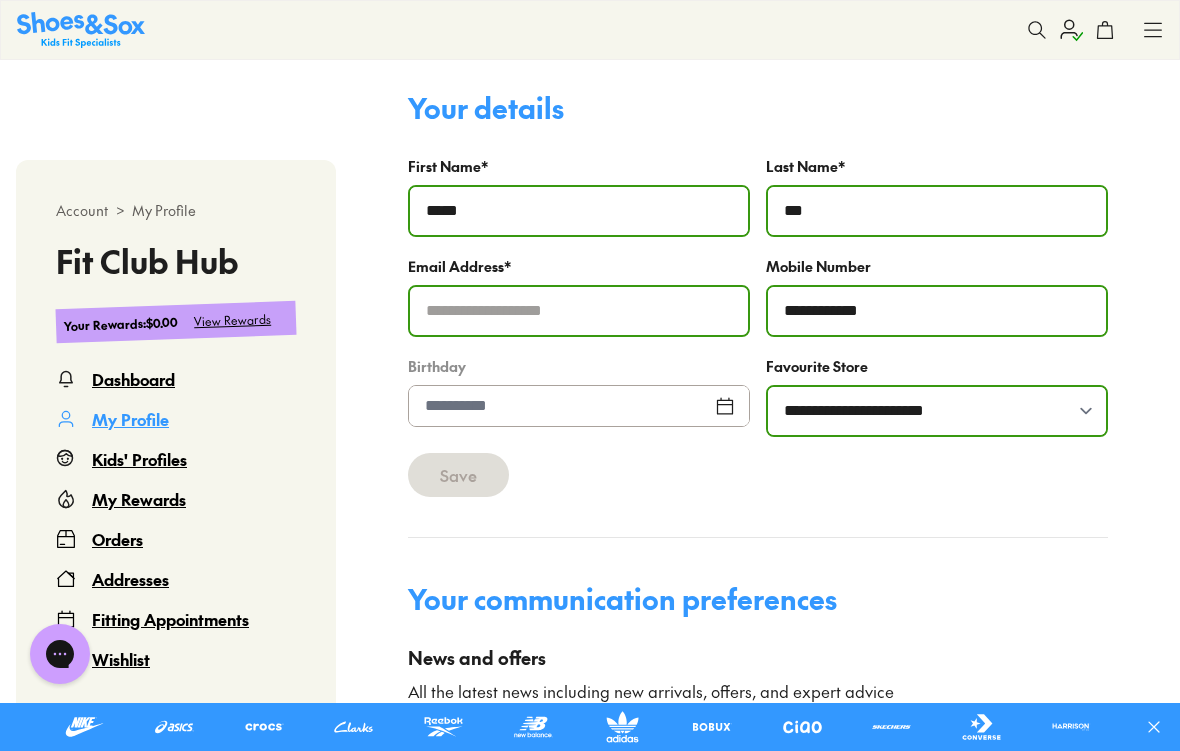 click on "My Rewards" at bounding box center [139, 499] 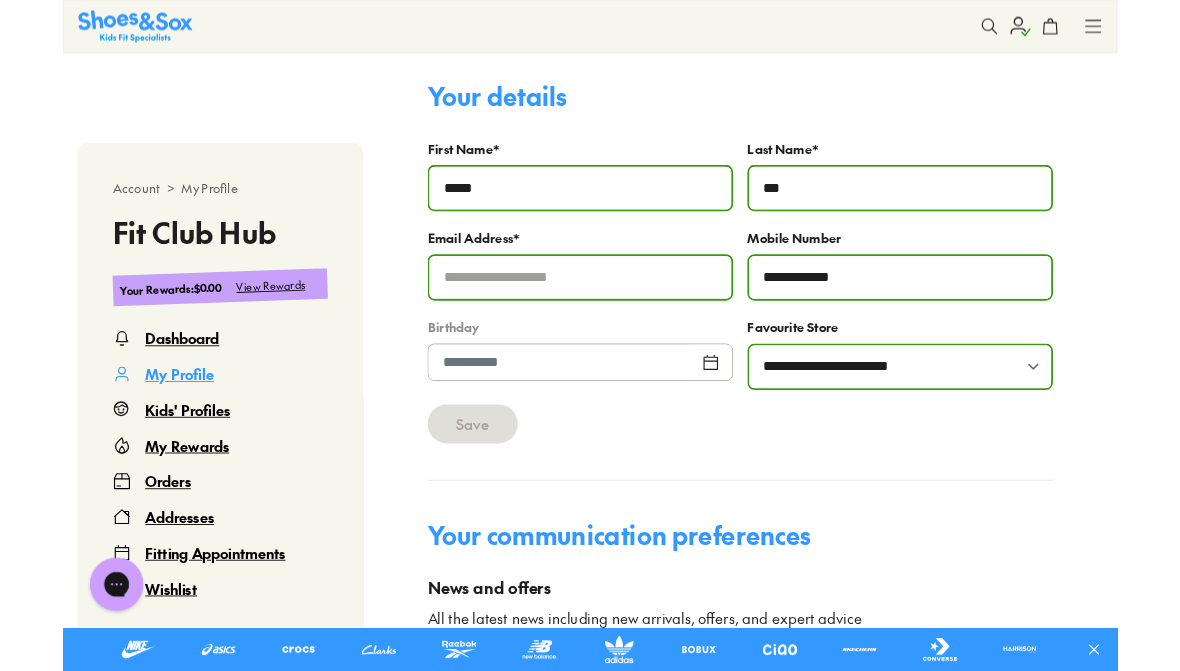 scroll, scrollTop: 100, scrollLeft: 0, axis: vertical 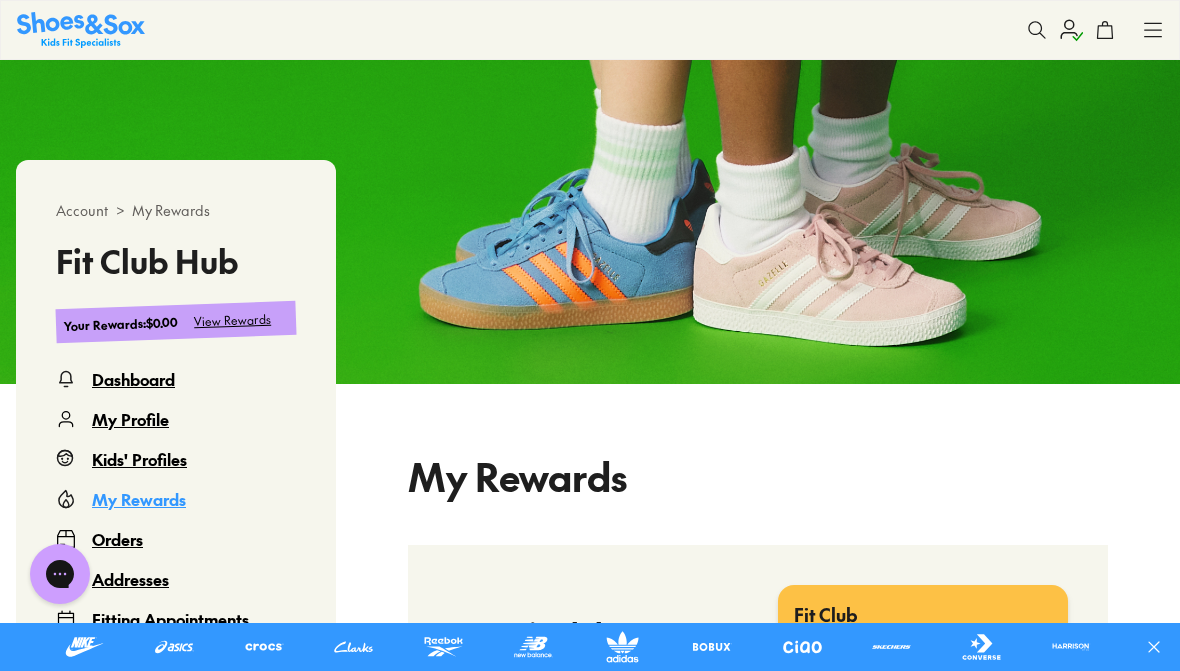 select 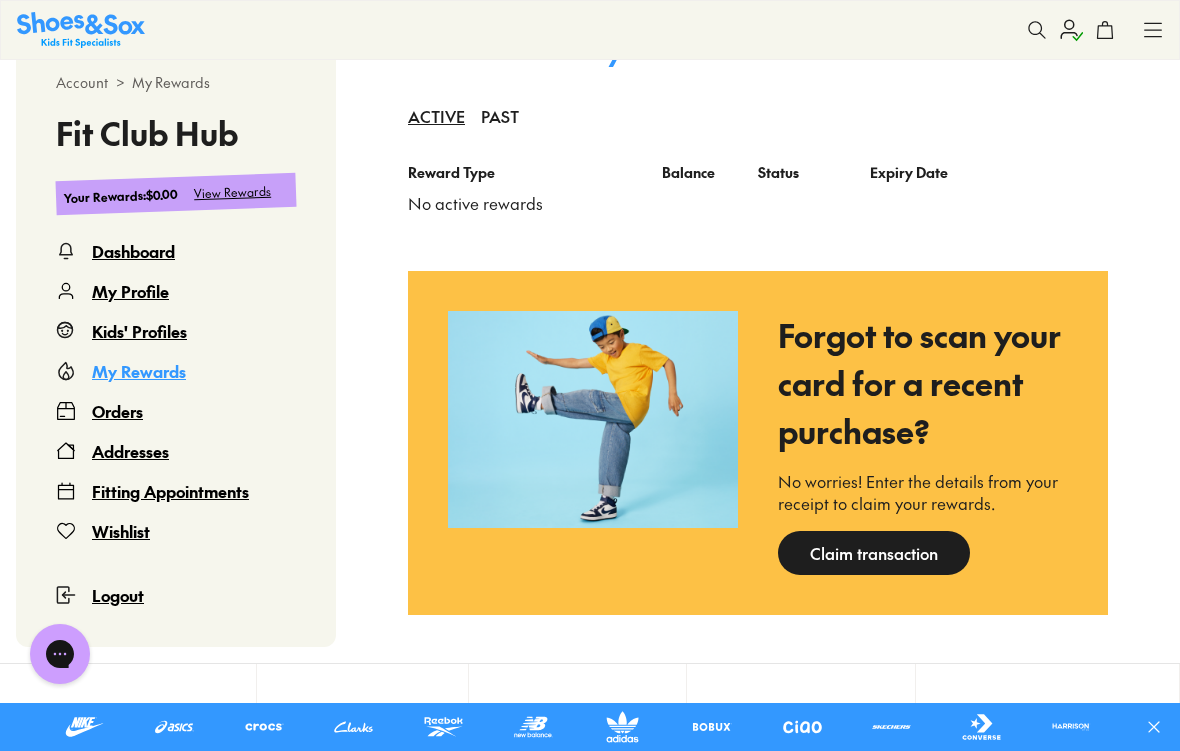 scroll, scrollTop: 1739, scrollLeft: 0, axis: vertical 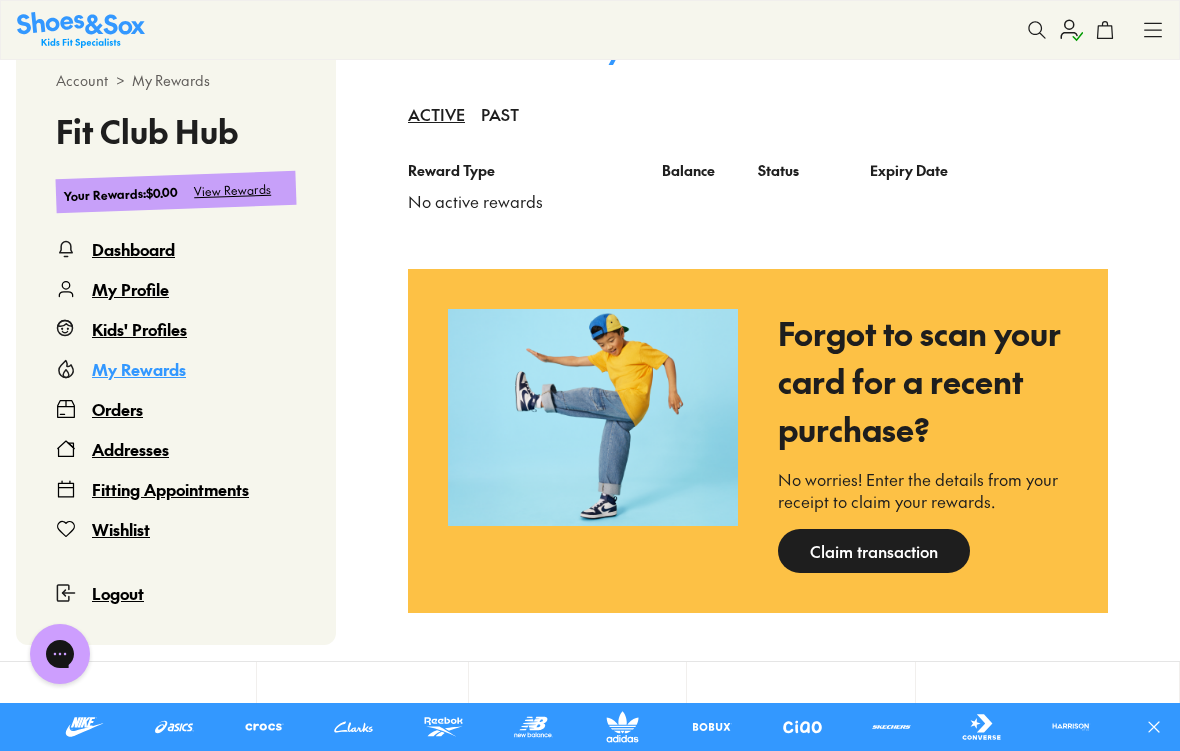 click on "Orders" at bounding box center (117, 409) 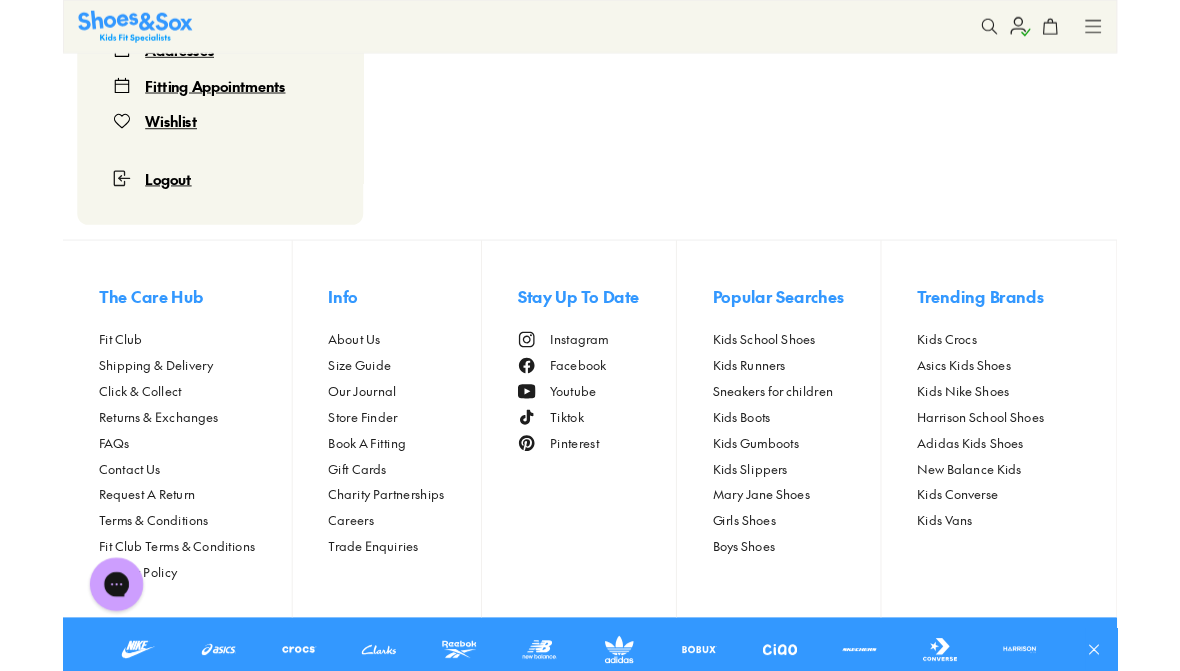 scroll, scrollTop: 100, scrollLeft: 0, axis: vertical 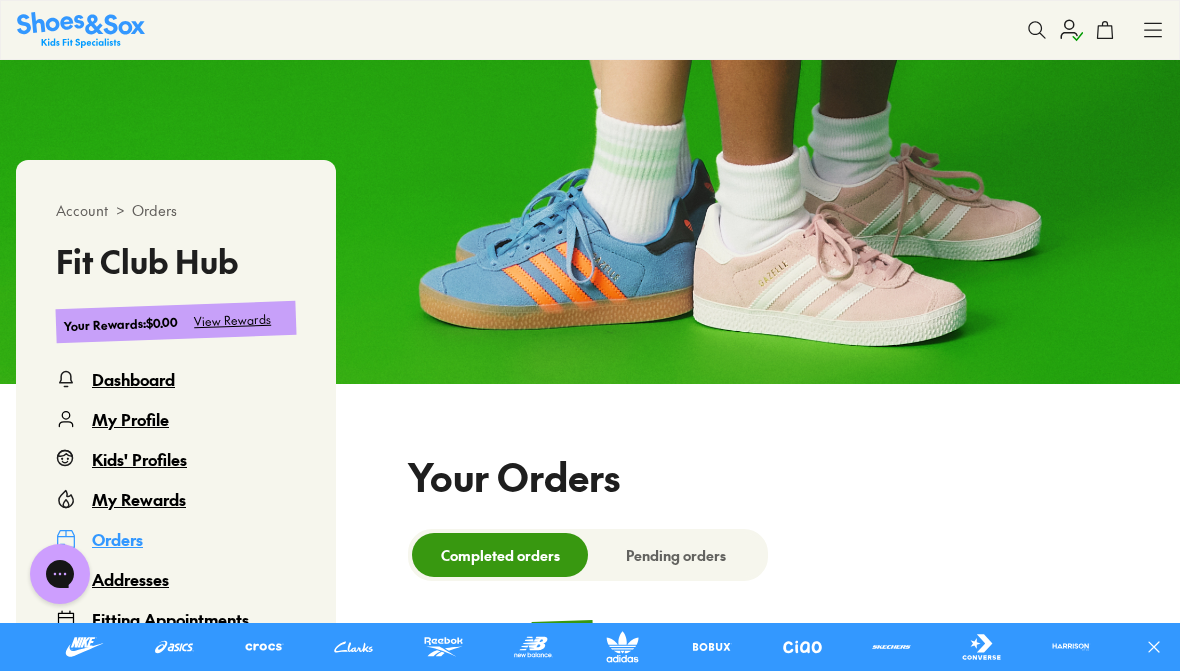 select 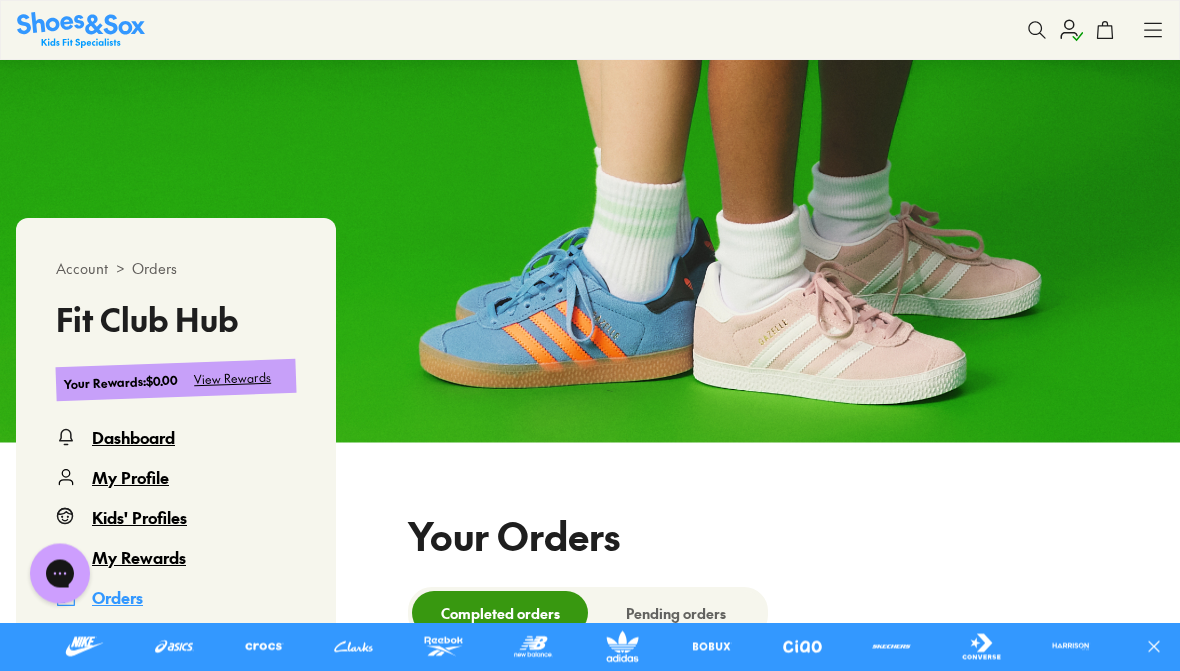 scroll, scrollTop: 0, scrollLeft: 0, axis: both 